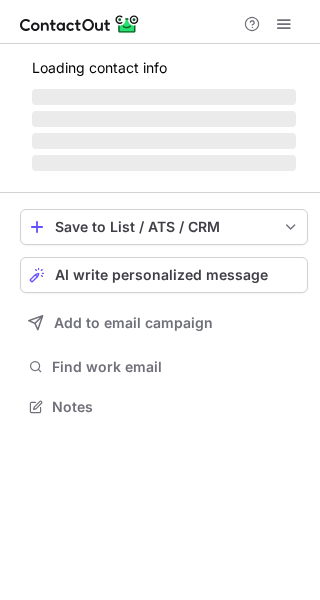 scroll, scrollTop: 0, scrollLeft: 0, axis: both 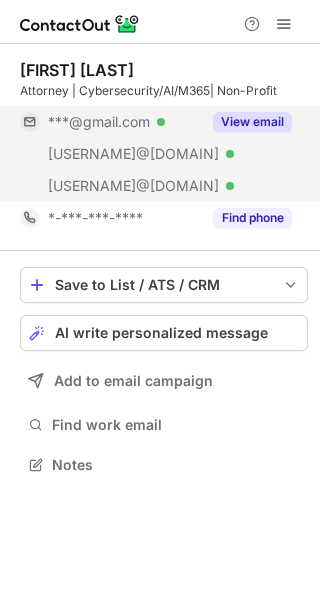 click on "View email" at bounding box center (252, 122) 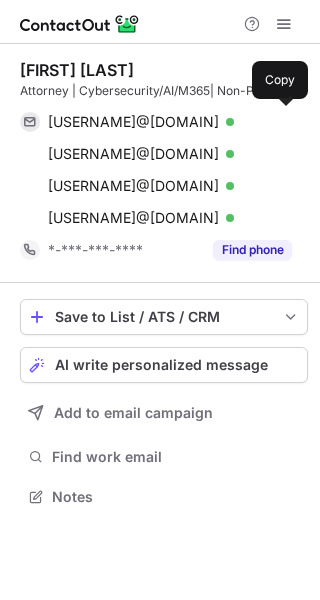 scroll, scrollTop: 10, scrollLeft: 10, axis: both 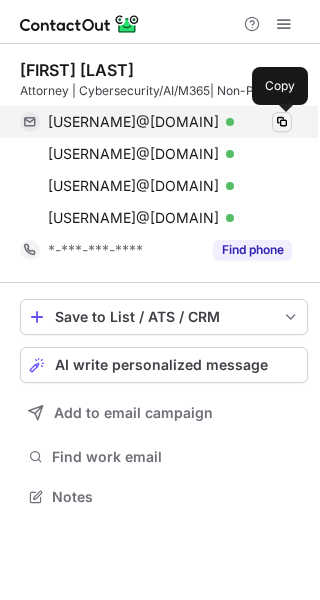 click at bounding box center (282, 122) 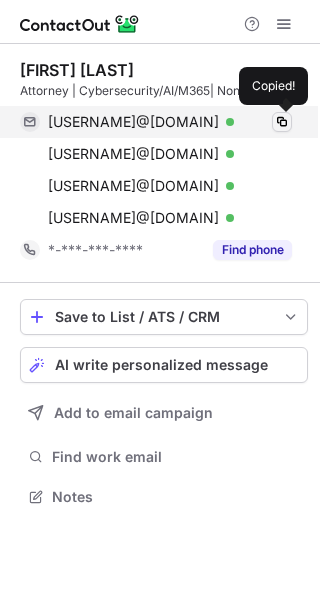 type 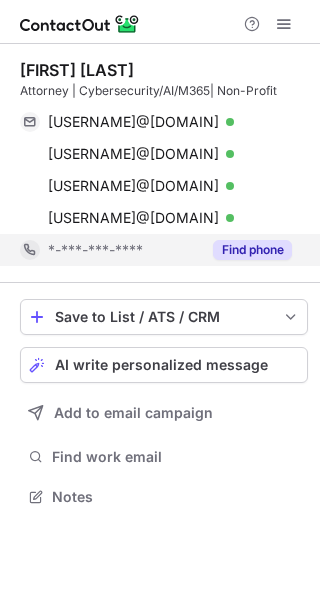 click on "Find phone" at bounding box center [252, 250] 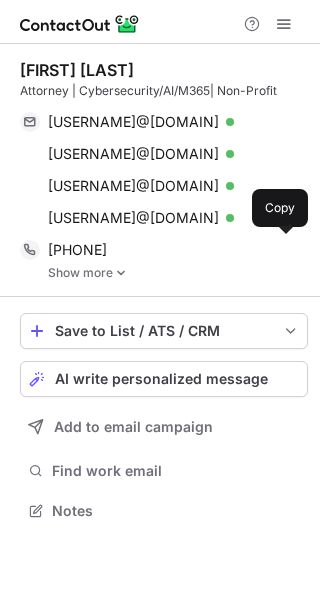 scroll, scrollTop: 10, scrollLeft: 10, axis: both 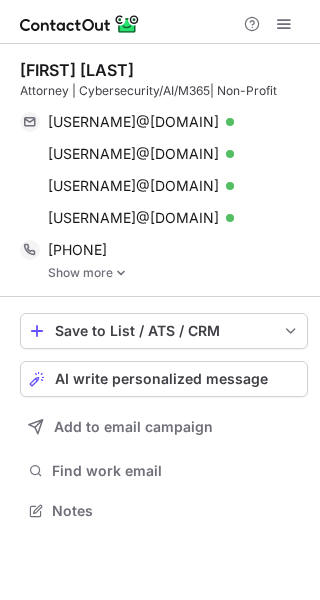 click at bounding box center [121, 273] 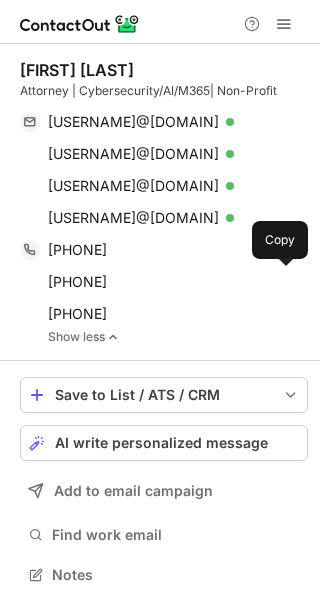 scroll, scrollTop: 10, scrollLeft: 10, axis: both 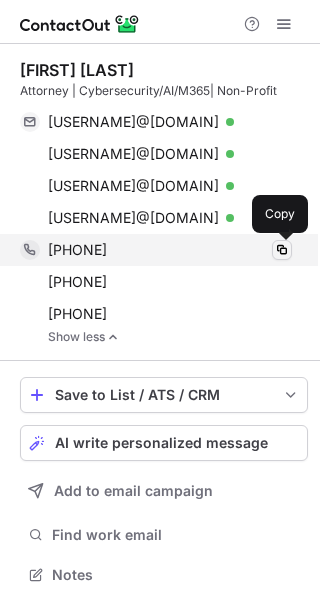 click at bounding box center [282, 250] 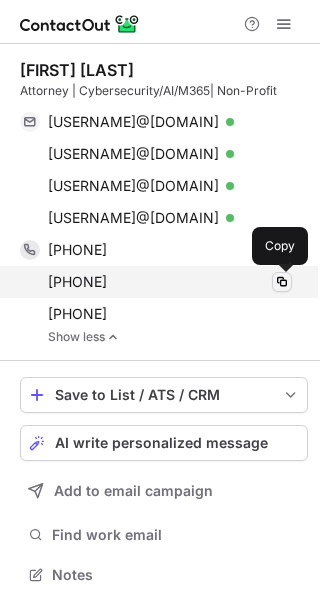 click at bounding box center (282, 282) 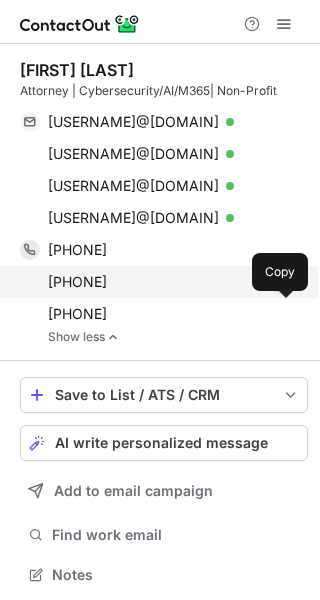 type 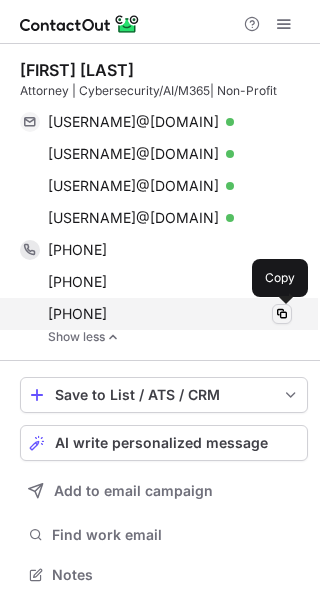 click at bounding box center [282, 314] 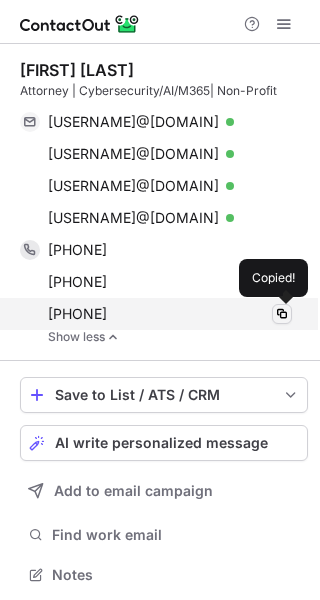 type 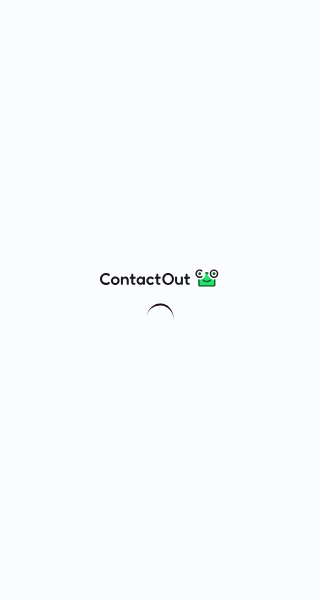 scroll, scrollTop: 0, scrollLeft: 0, axis: both 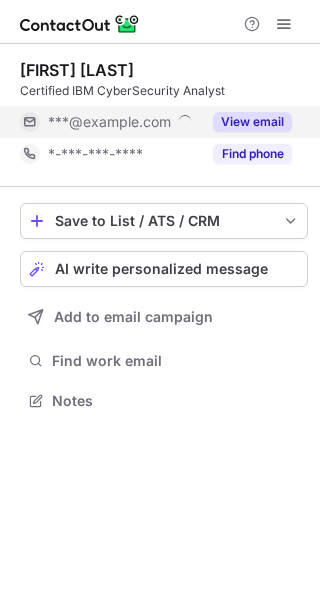click on "View email" at bounding box center [252, 122] 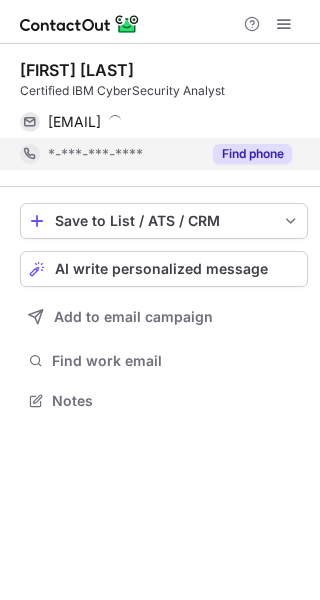 click on "Find phone" at bounding box center (252, 154) 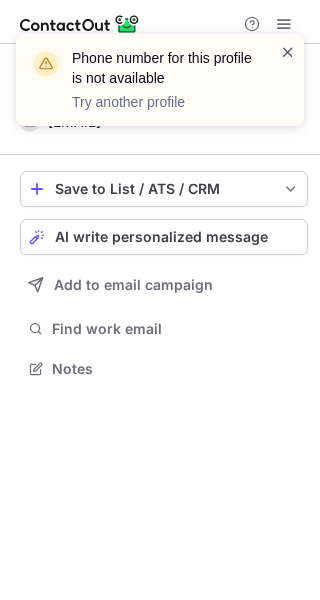 scroll, scrollTop: 355, scrollLeft: 320, axis: both 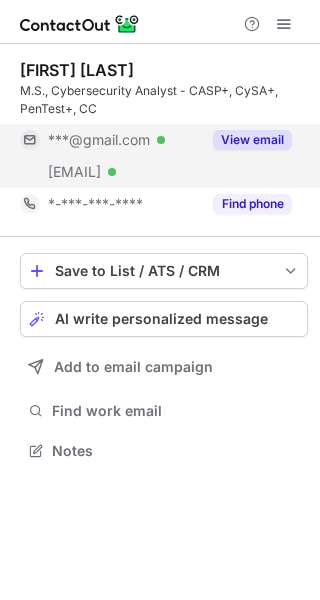click on "View email" at bounding box center (252, 140) 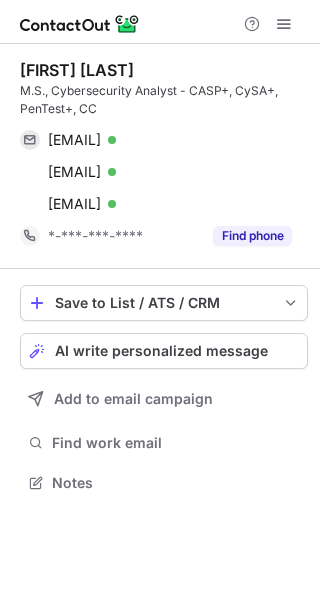 scroll, scrollTop: 10, scrollLeft: 10, axis: both 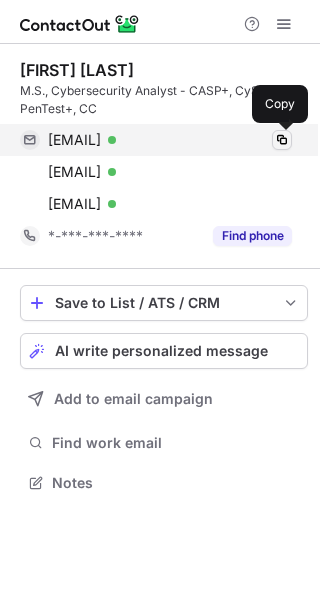 click at bounding box center (282, 140) 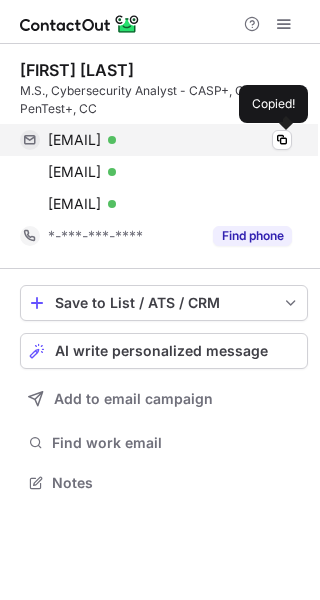 type 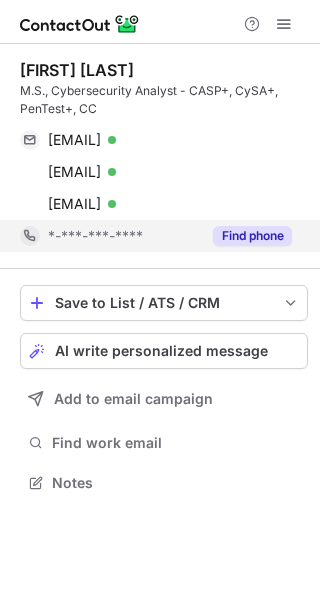 click on "Find phone" at bounding box center (252, 236) 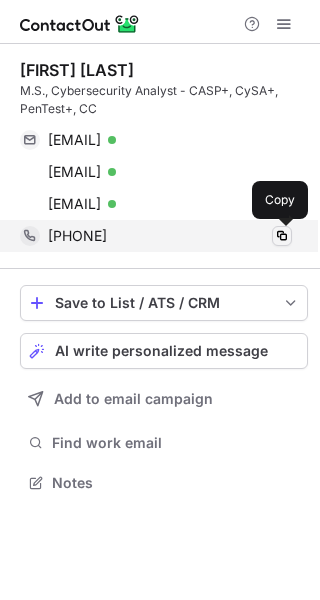 click at bounding box center (282, 236) 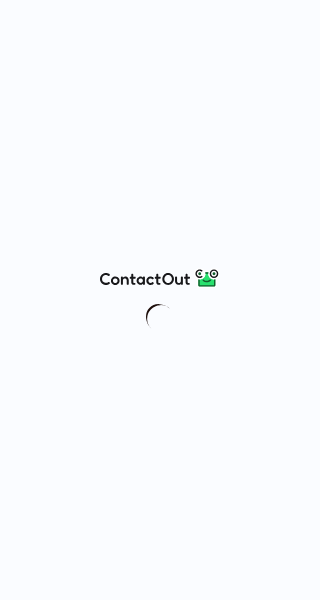 scroll, scrollTop: 0, scrollLeft: 0, axis: both 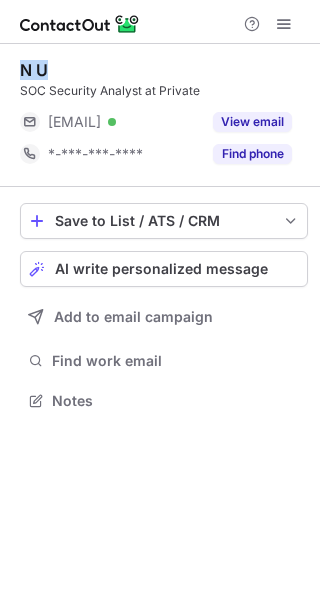 drag, startPoint x: 49, startPoint y: 69, endPoint x: 22, endPoint y: 67, distance: 27.073973 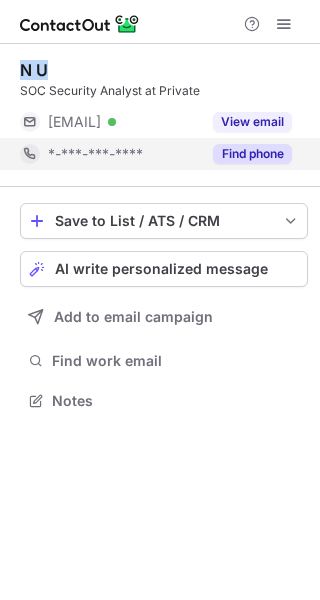 click on "Find phone" at bounding box center [252, 154] 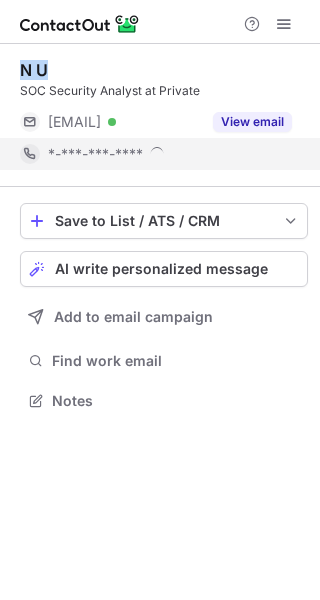 scroll, scrollTop: 10, scrollLeft: 10, axis: both 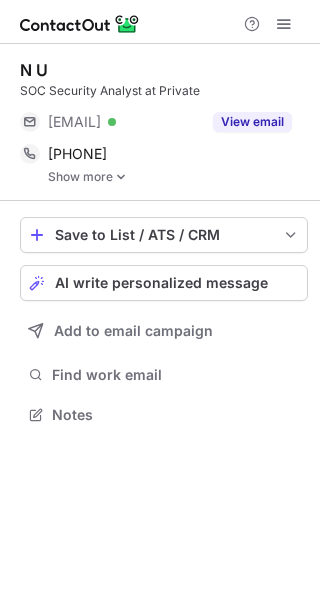 click on "Show more" at bounding box center [178, 177] 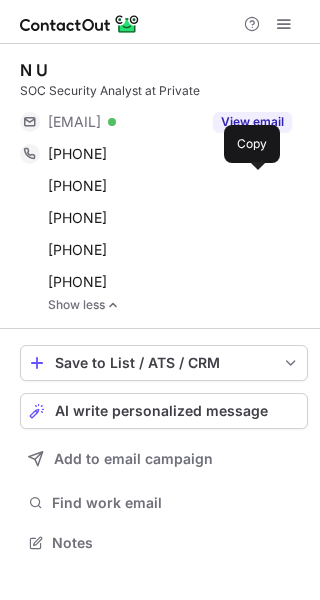 scroll, scrollTop: 10, scrollLeft: 10, axis: both 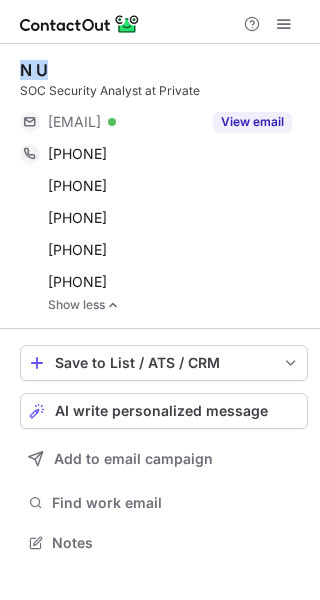 drag, startPoint x: 53, startPoint y: 76, endPoint x: 24, endPoint y: 68, distance: 30.083218 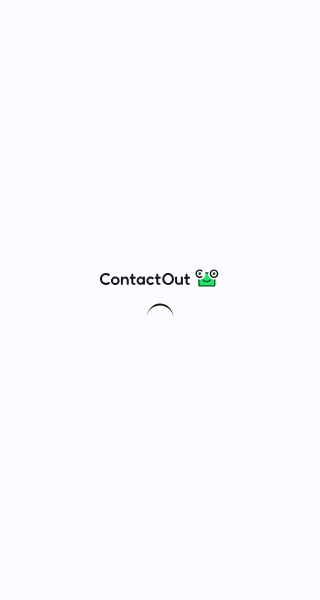 scroll, scrollTop: 0, scrollLeft: 0, axis: both 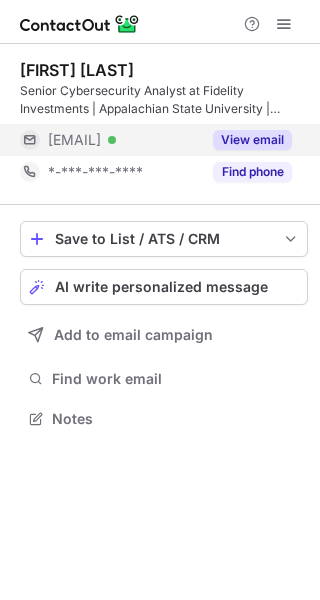 click on "View email" at bounding box center [252, 140] 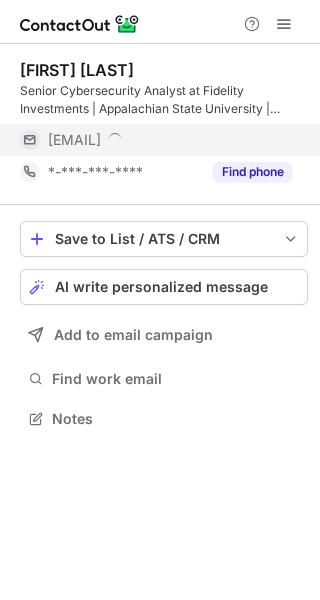 scroll, scrollTop: 10, scrollLeft: 10, axis: both 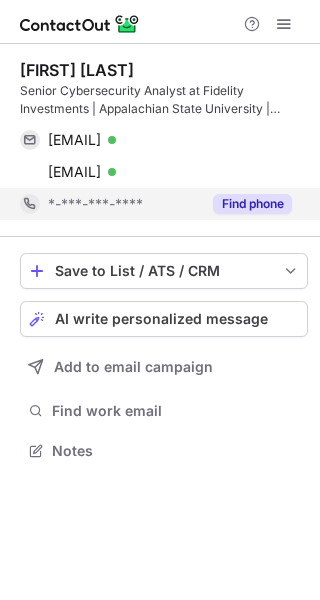 click on "Find phone" at bounding box center [252, 204] 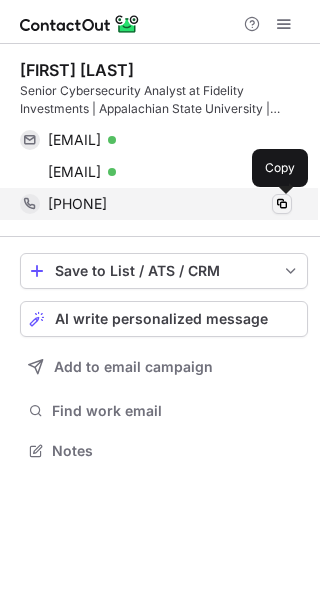 click at bounding box center (282, 204) 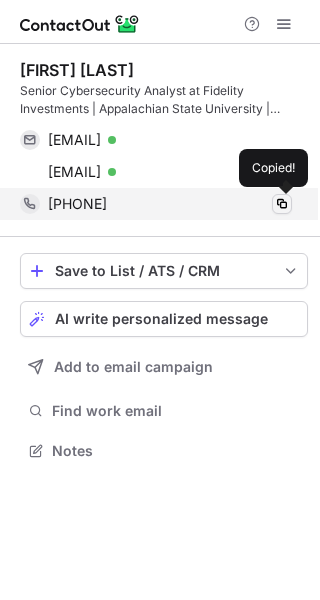 type 